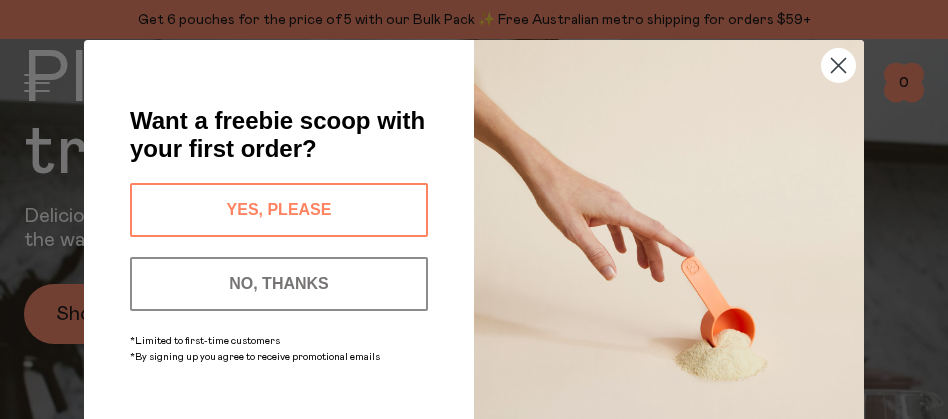 scroll, scrollTop: 0, scrollLeft: 0, axis: both 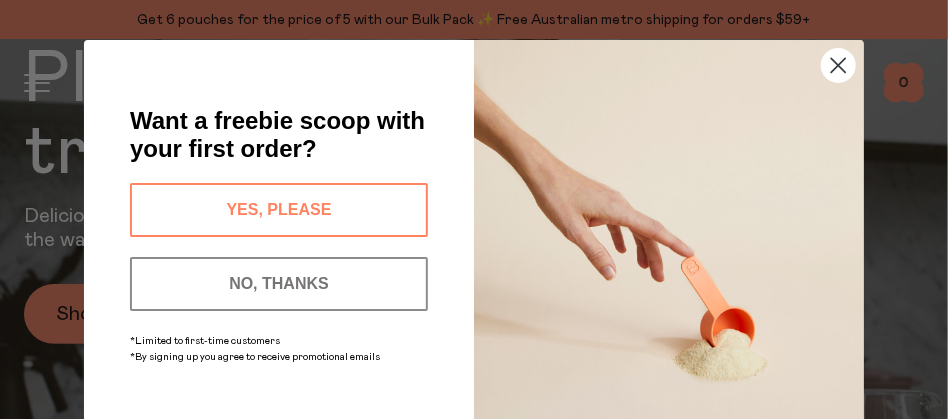 click on "NO, THANKS" at bounding box center [279, 284] 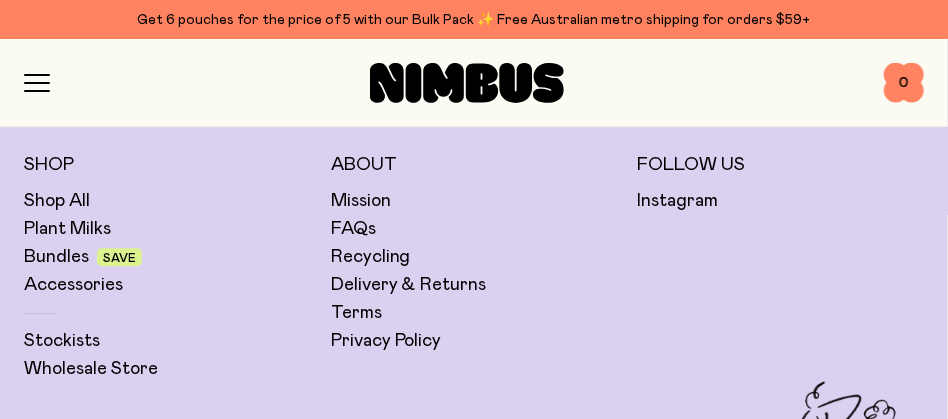 scroll, scrollTop: 6924, scrollLeft: 0, axis: vertical 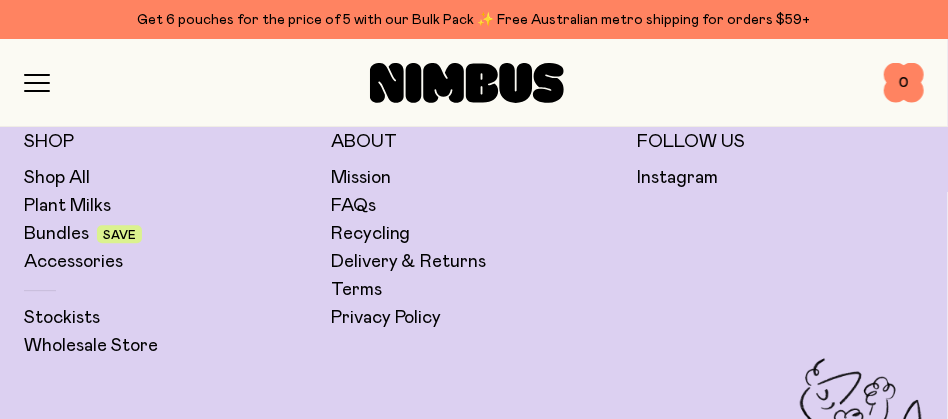 click on "Bundles" at bounding box center (56, 234) 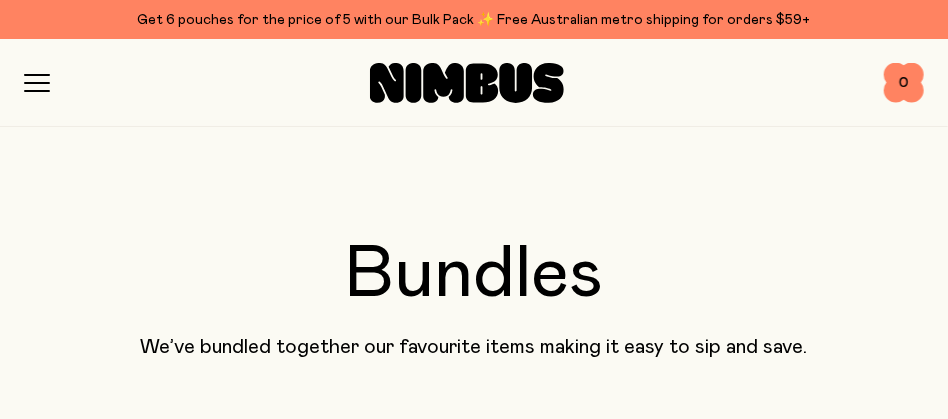scroll, scrollTop: 0, scrollLeft: 0, axis: both 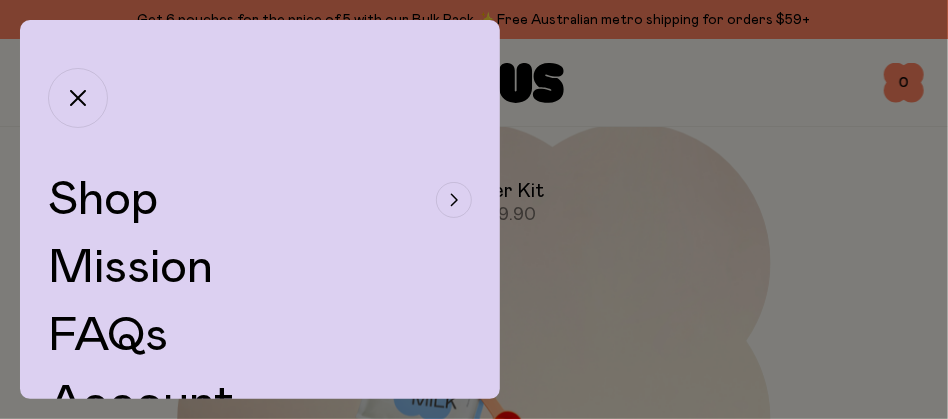 click at bounding box center (454, 200) 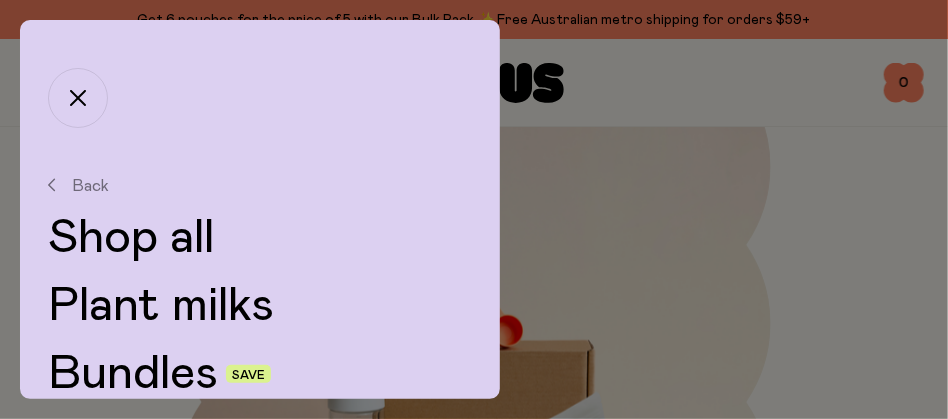 scroll, scrollTop: 1124, scrollLeft: 0, axis: vertical 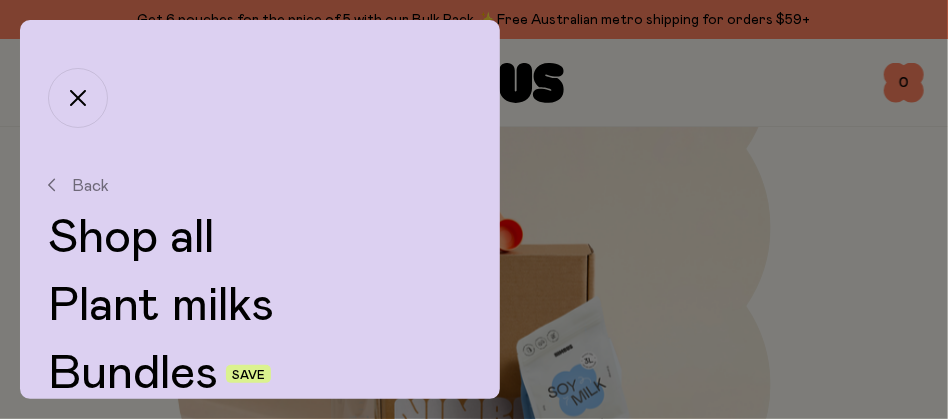 click on "Plant milks" at bounding box center (260, 306) 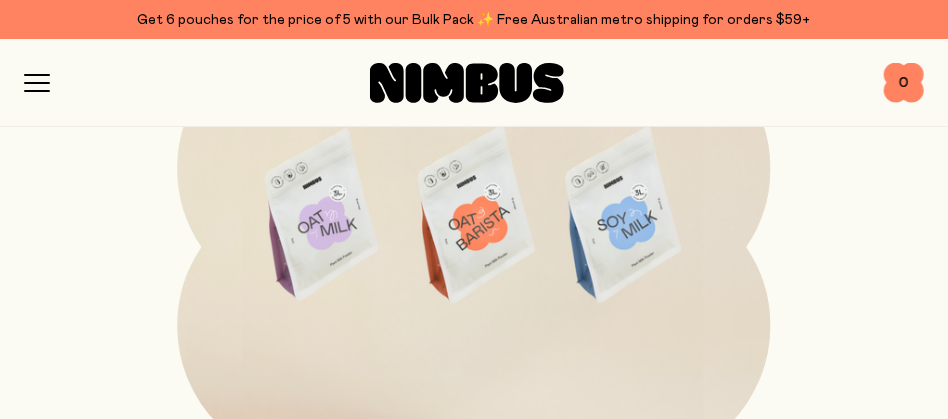scroll, scrollTop: 2500, scrollLeft: 0, axis: vertical 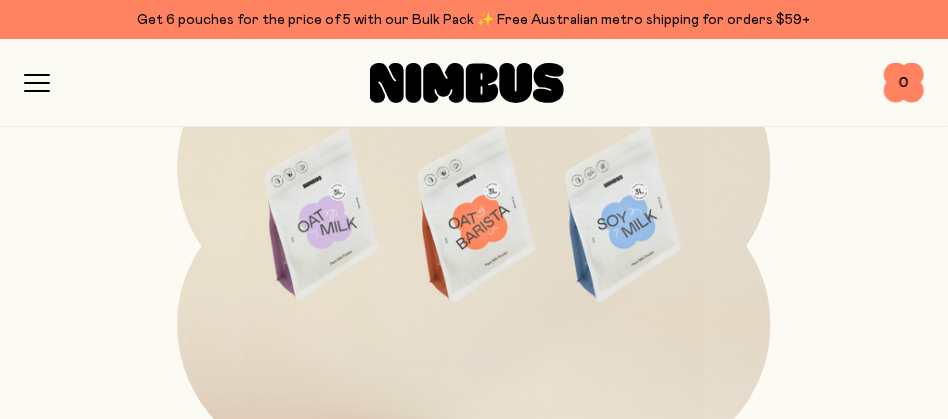 click at bounding box center [473, 219] 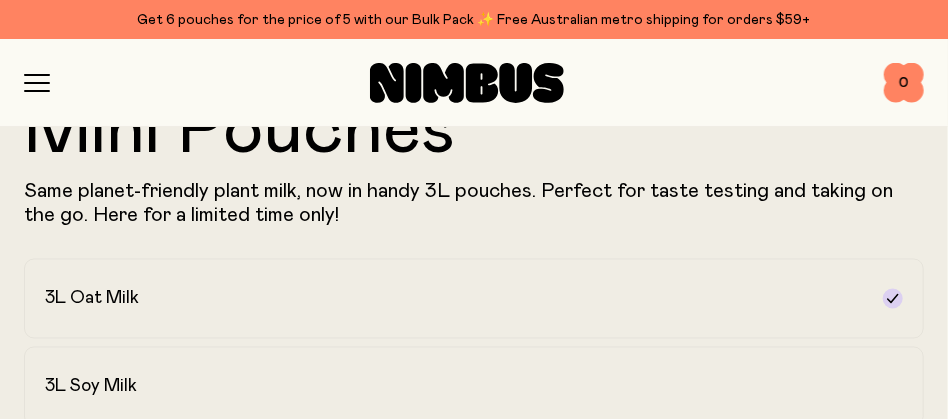 scroll, scrollTop: 1035, scrollLeft: 0, axis: vertical 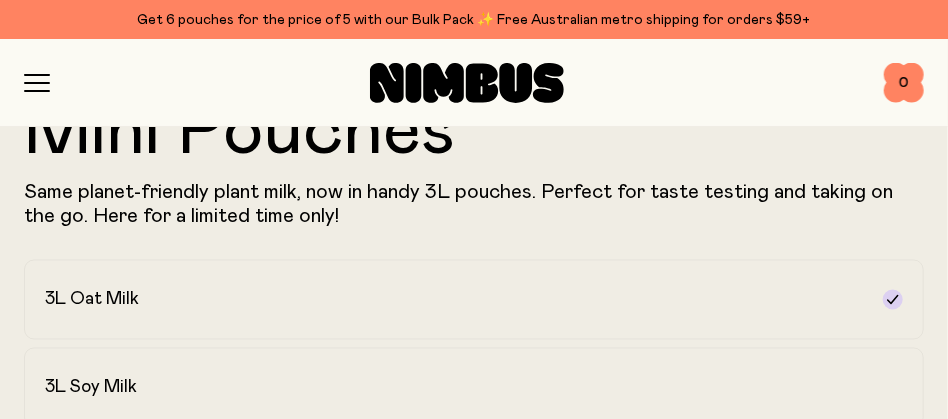click on "3L Soy Milk" at bounding box center [474, 388] 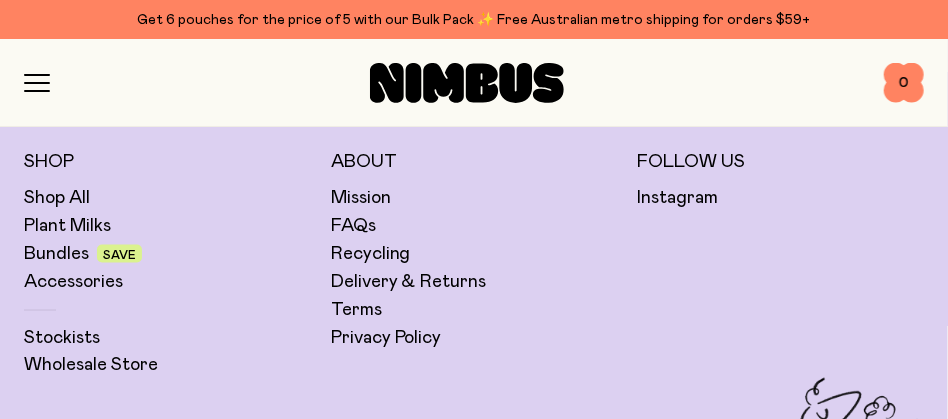 scroll, scrollTop: 3485, scrollLeft: 0, axis: vertical 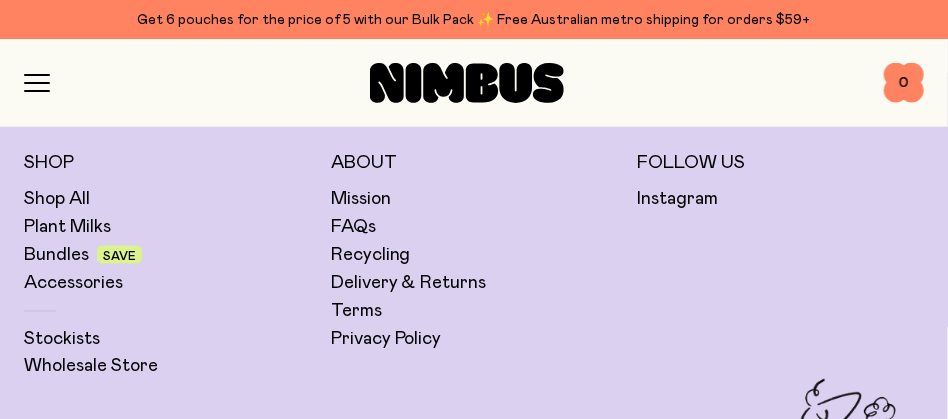 click on "Stockists" at bounding box center [62, 339] 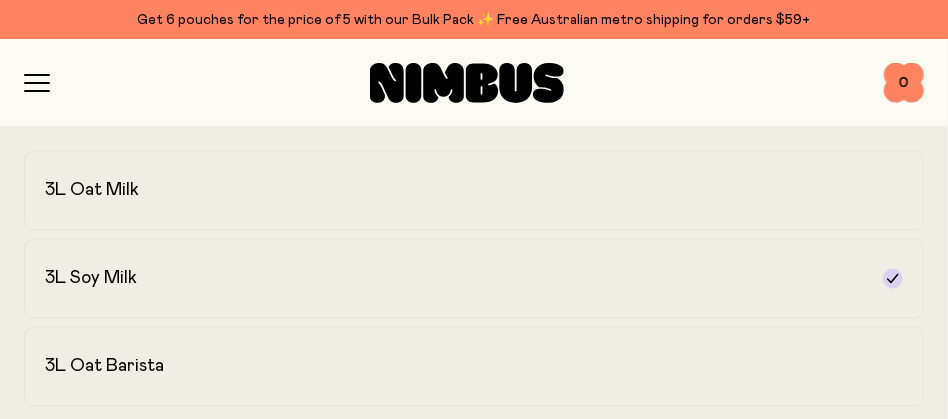scroll, scrollTop: 1135, scrollLeft: 0, axis: vertical 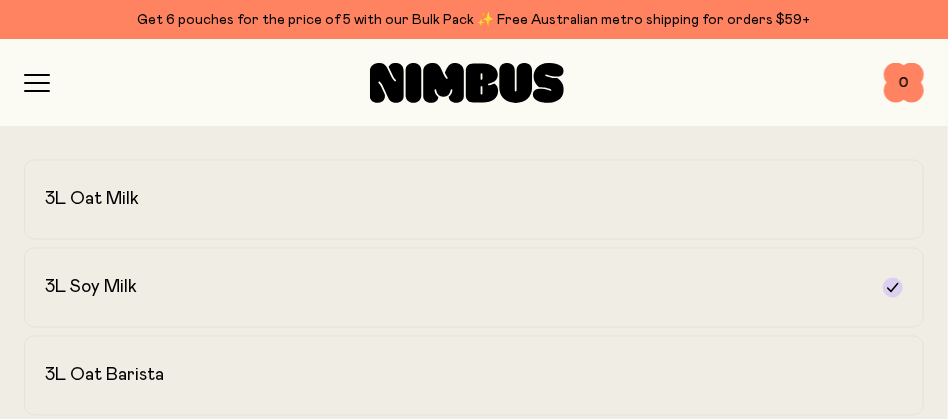 click 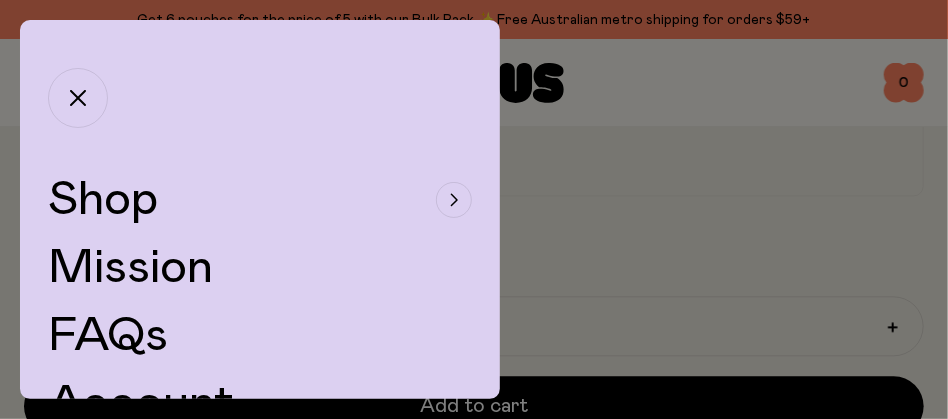 scroll, scrollTop: 1360, scrollLeft: 0, axis: vertical 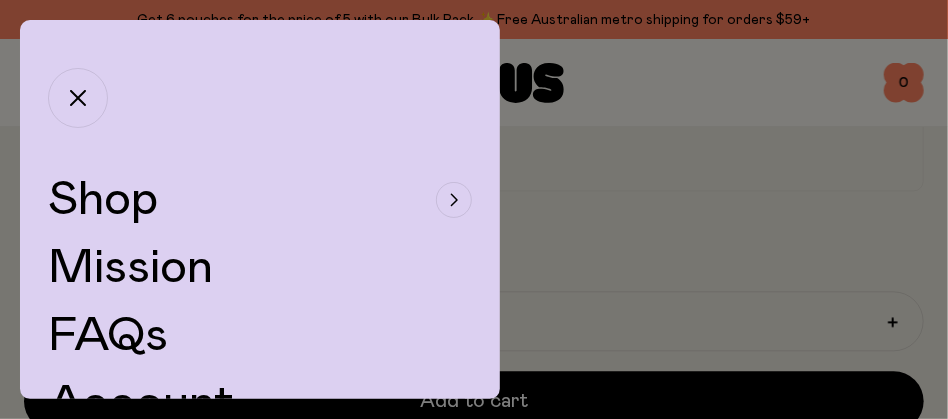 click on "Shop" at bounding box center [103, 200] 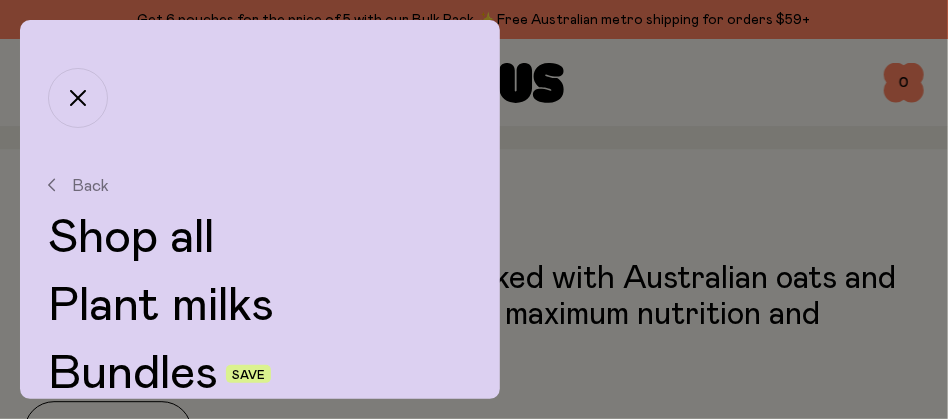 scroll, scrollTop: 1710, scrollLeft: 0, axis: vertical 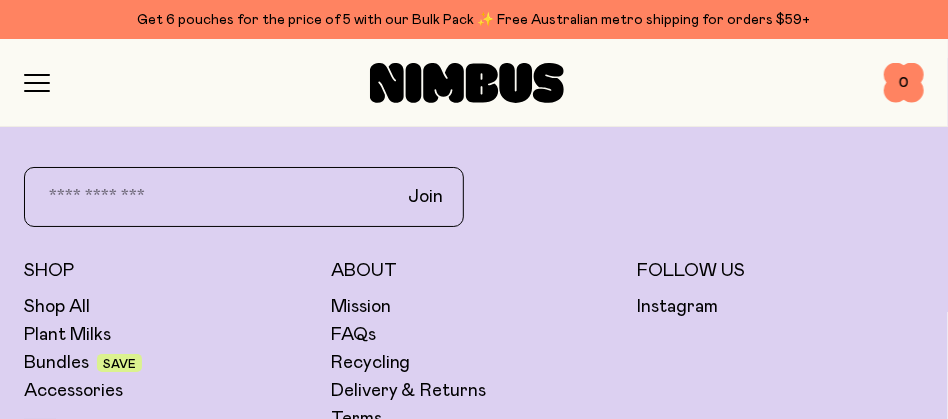 click on "Plant Milks" at bounding box center [67, 335] 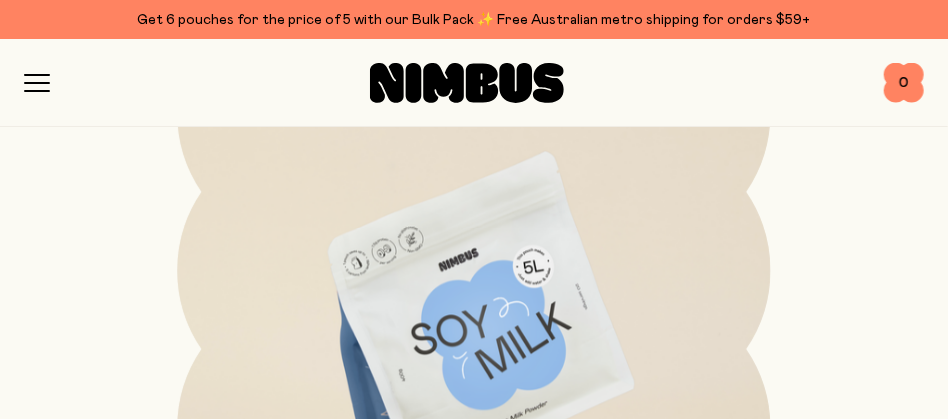 scroll, scrollTop: 1749, scrollLeft: 0, axis: vertical 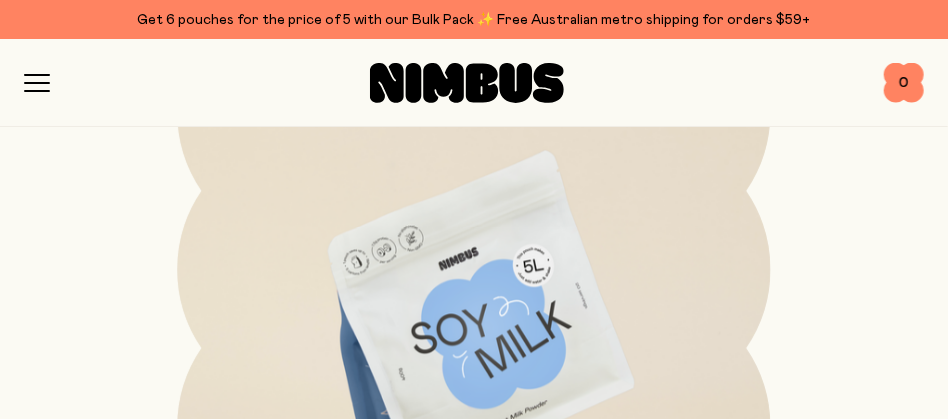 click at bounding box center (473, 321) 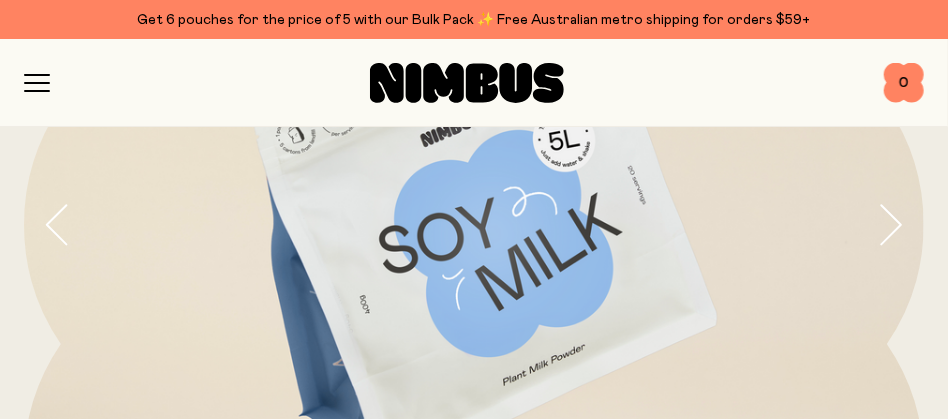 scroll, scrollTop: 374, scrollLeft: 0, axis: vertical 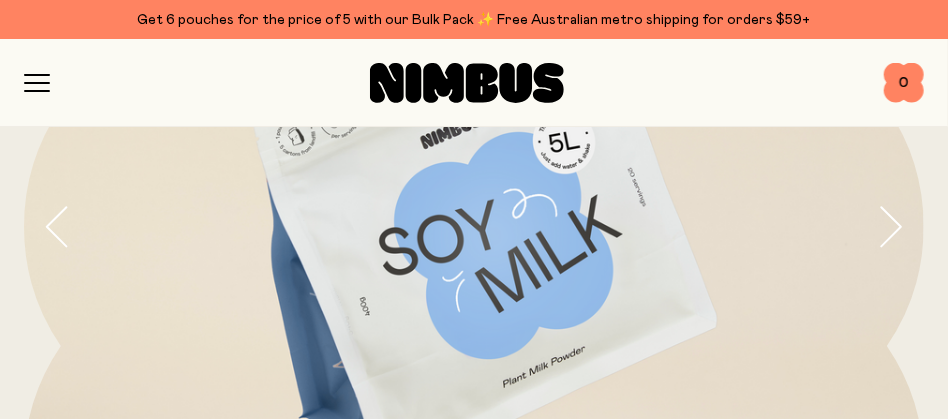 click 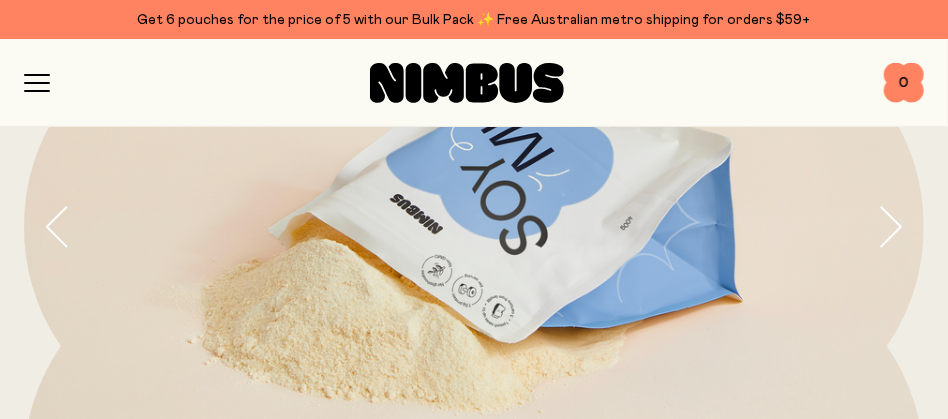 click 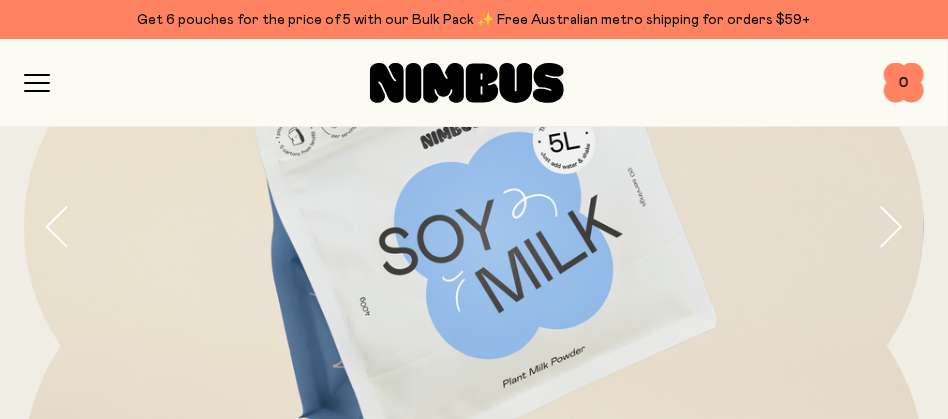 click 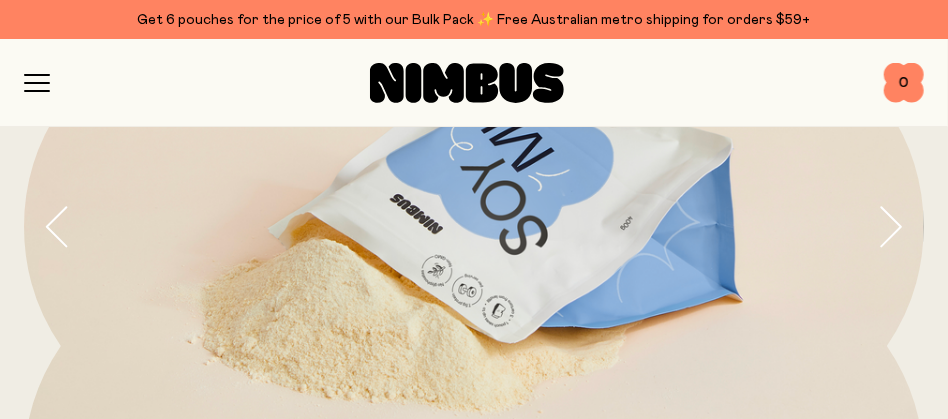 click 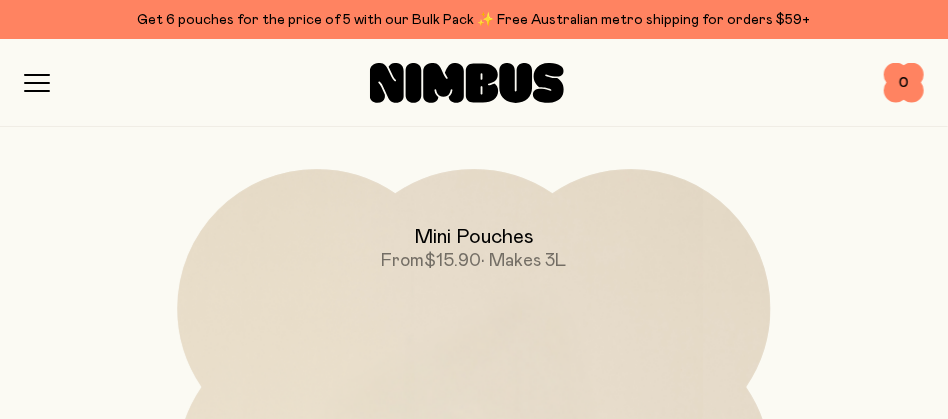 scroll, scrollTop: 2349, scrollLeft: 0, axis: vertical 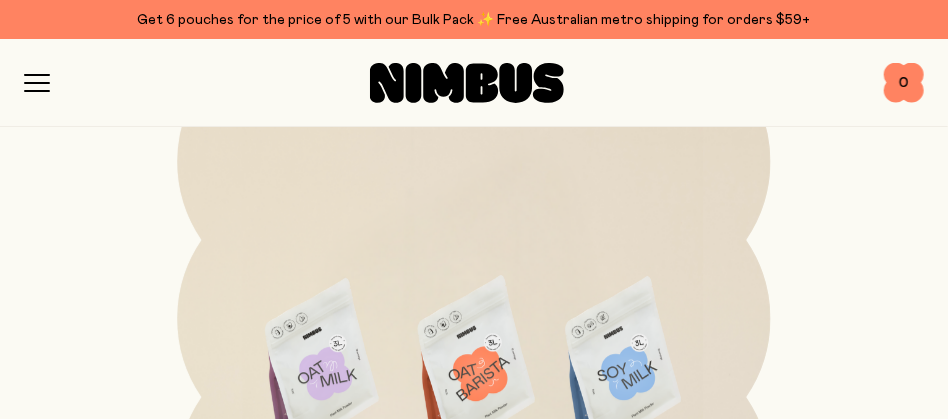 click at bounding box center [473, 371] 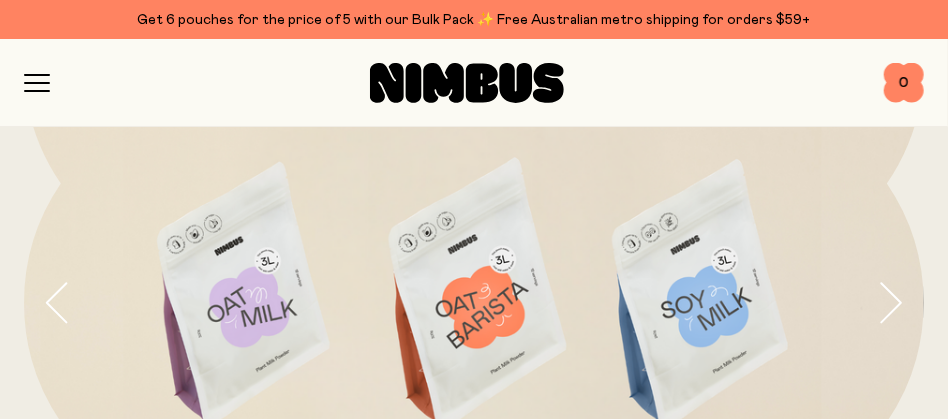scroll, scrollTop: 300, scrollLeft: 0, axis: vertical 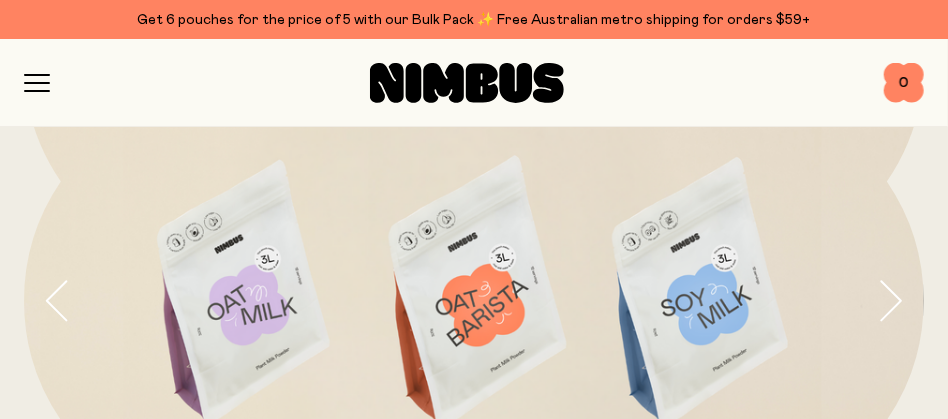 click 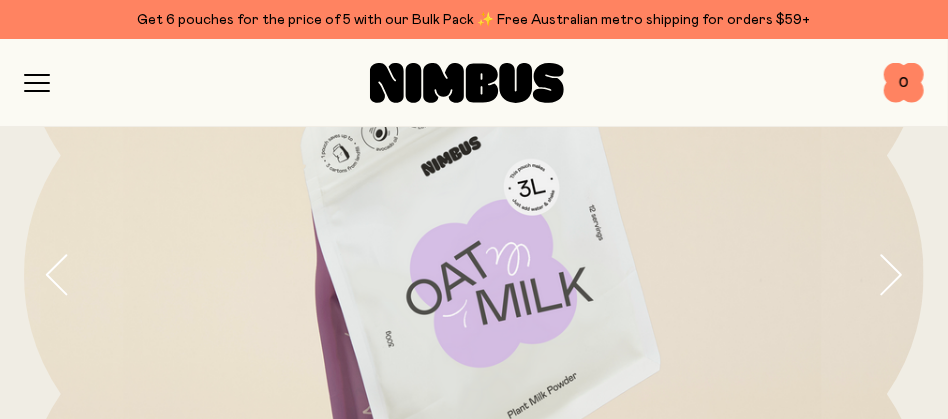 scroll, scrollTop: 275, scrollLeft: 0, axis: vertical 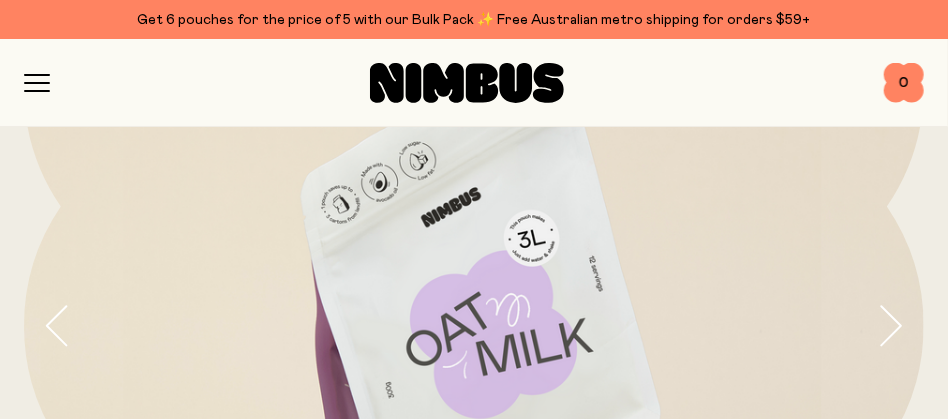 click 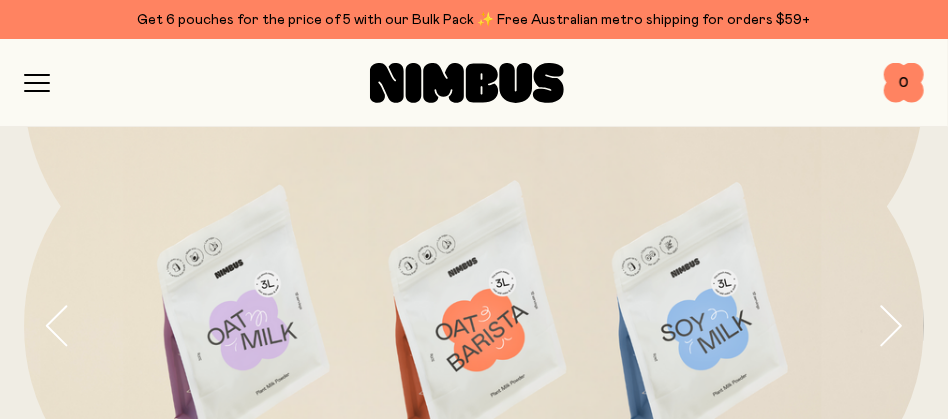 click 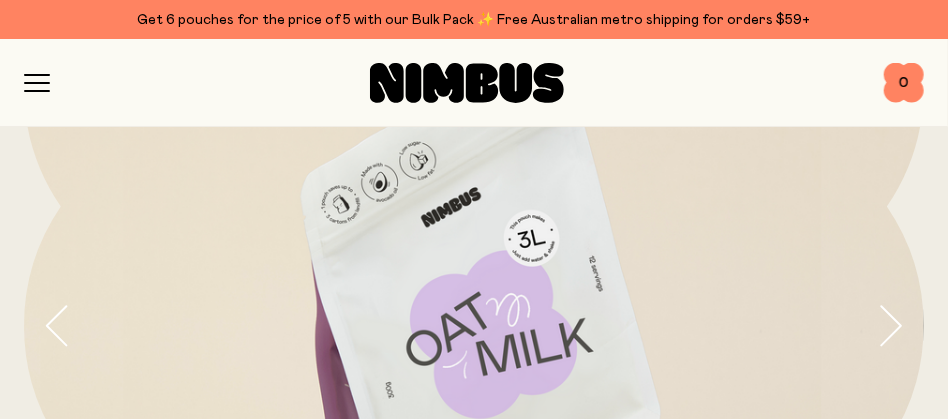 click 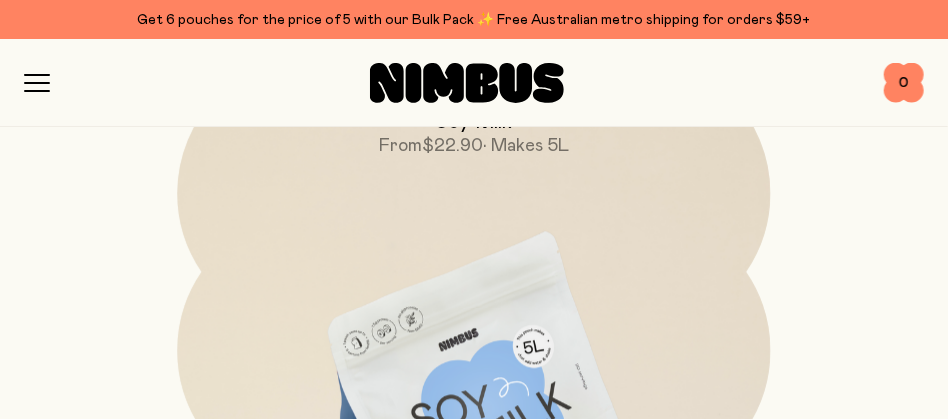 scroll, scrollTop: 1225, scrollLeft: 0, axis: vertical 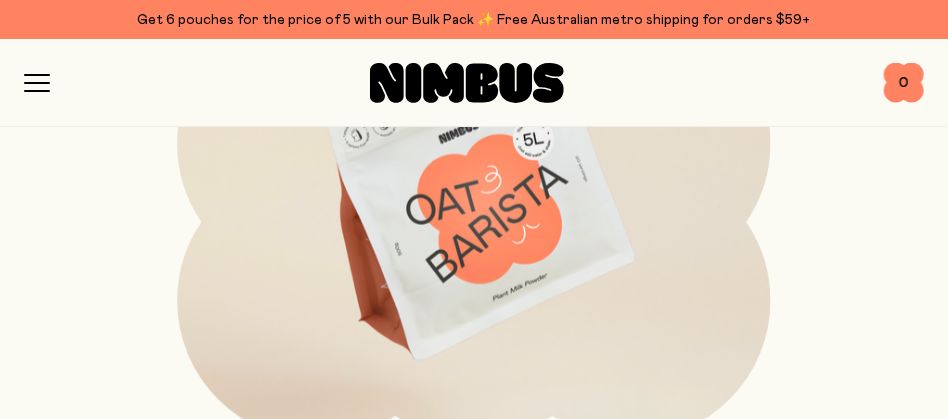 click on "0" at bounding box center (904, 83) 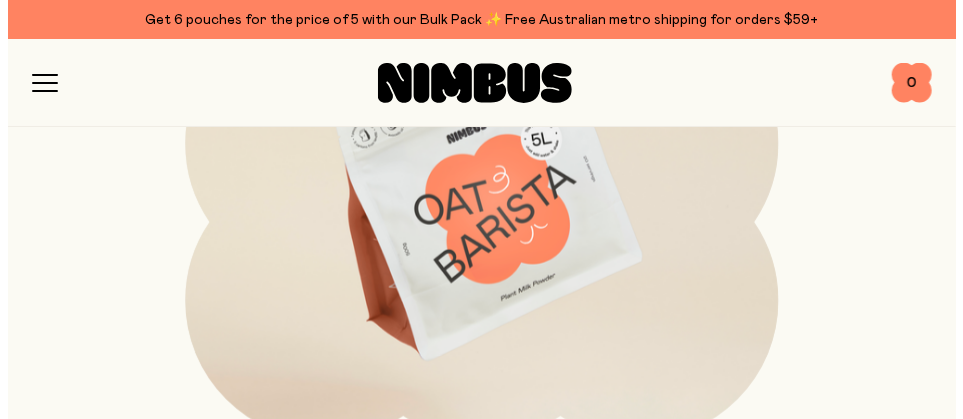 scroll, scrollTop: 0, scrollLeft: 0, axis: both 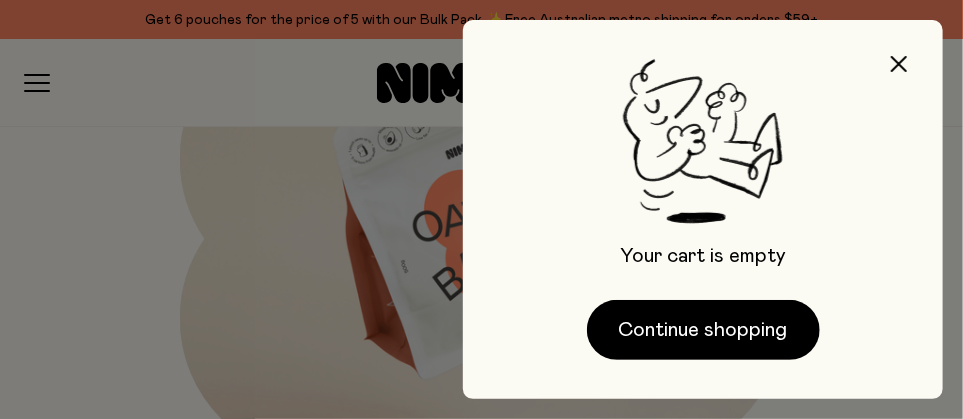 click on "Continue shopping" at bounding box center (703, 330) 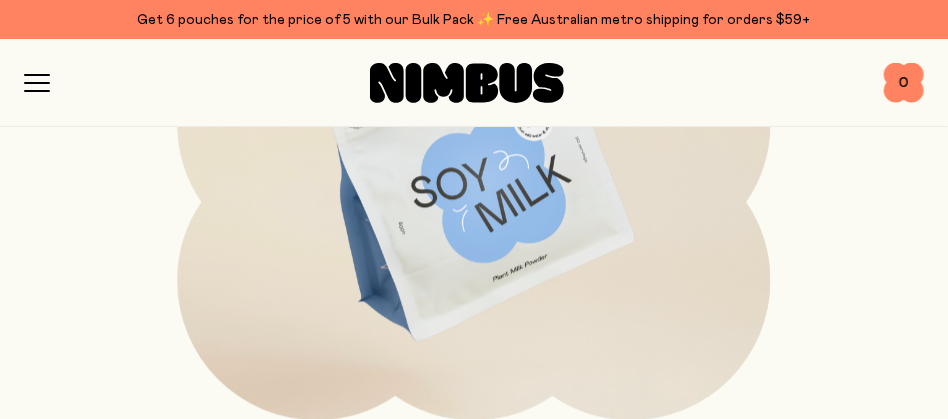 scroll, scrollTop: 1825, scrollLeft: 0, axis: vertical 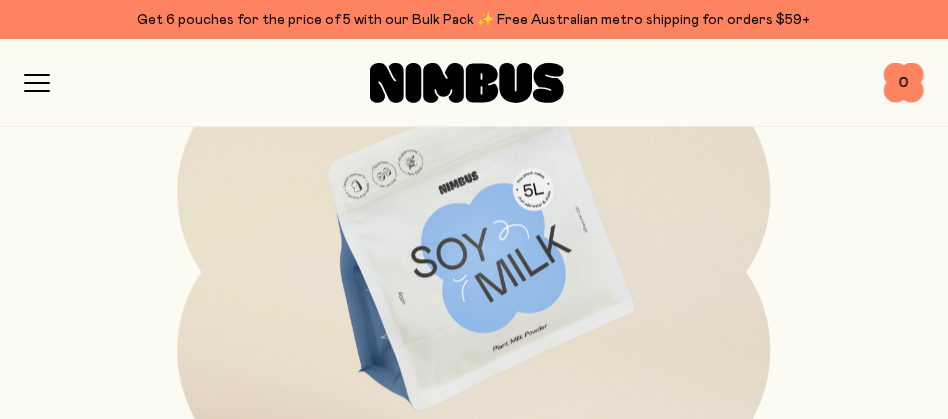 click at bounding box center (473, 245) 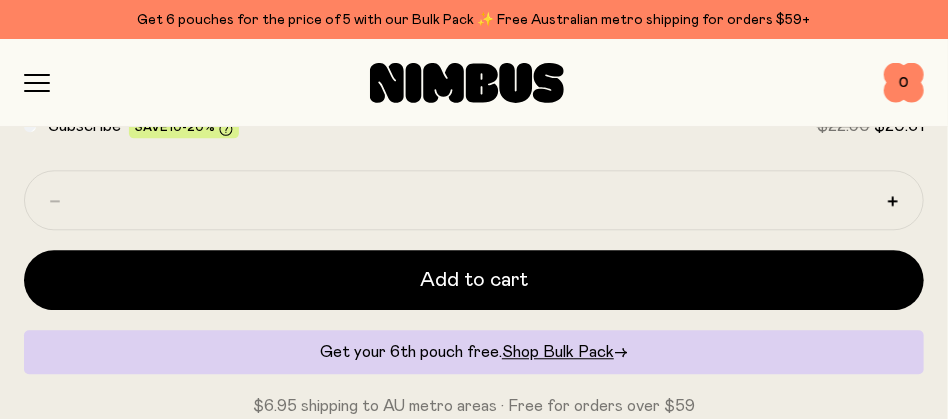 scroll, scrollTop: 1524, scrollLeft: 0, axis: vertical 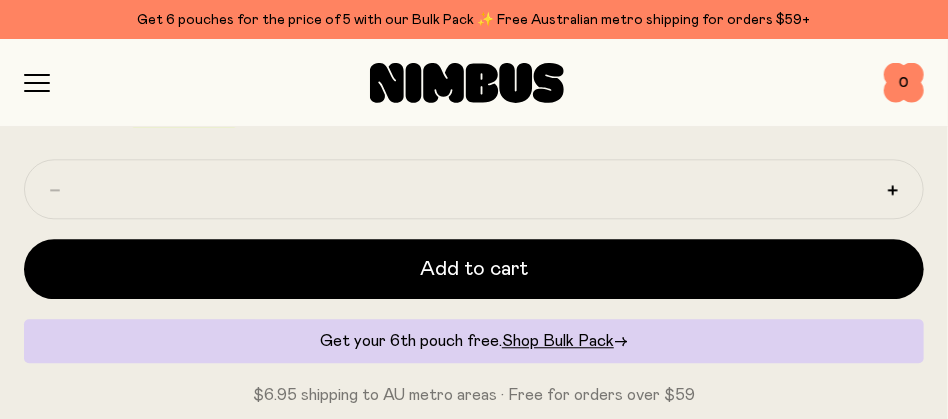 click on "Add to cart" at bounding box center (474, 269) 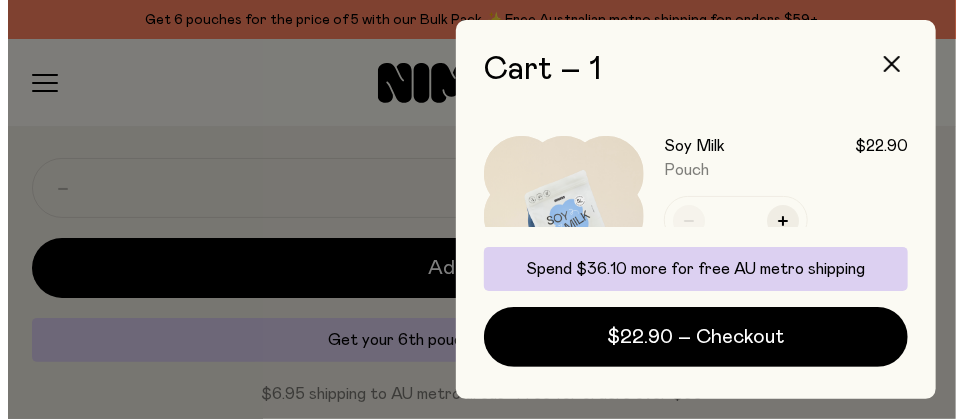 scroll, scrollTop: 0, scrollLeft: 0, axis: both 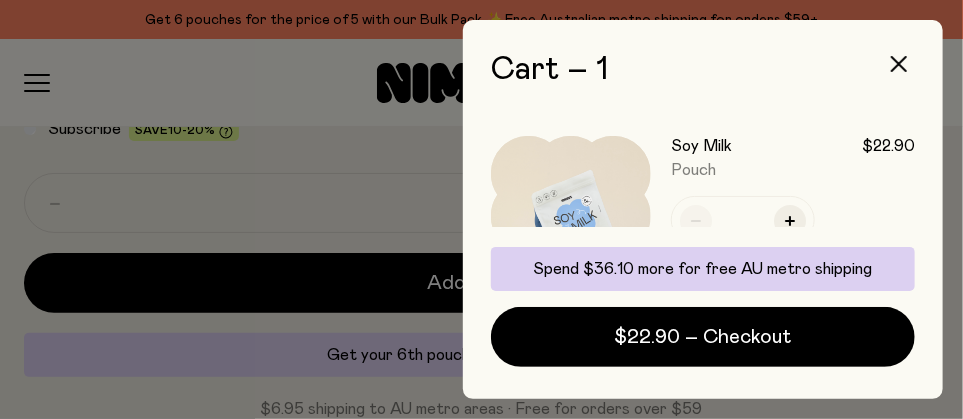 click 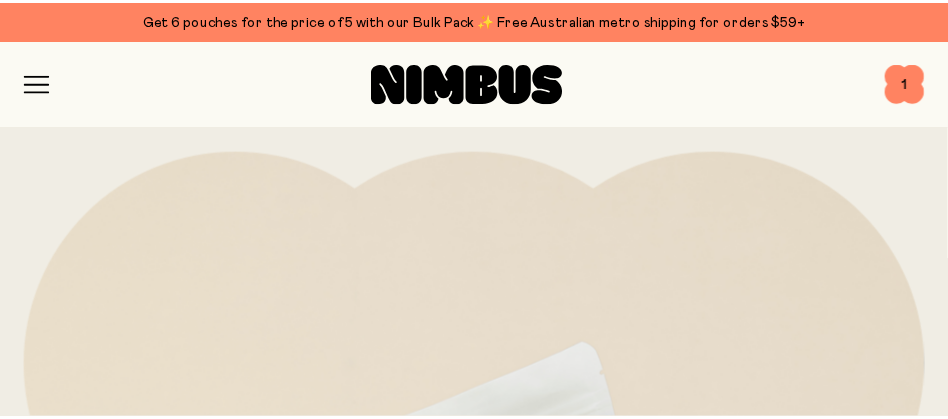 scroll, scrollTop: 1524, scrollLeft: 0, axis: vertical 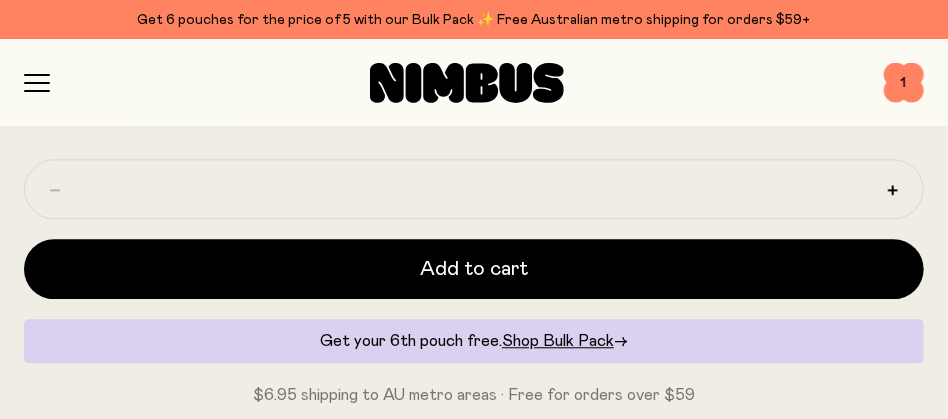 click on "1" at bounding box center (904, 83) 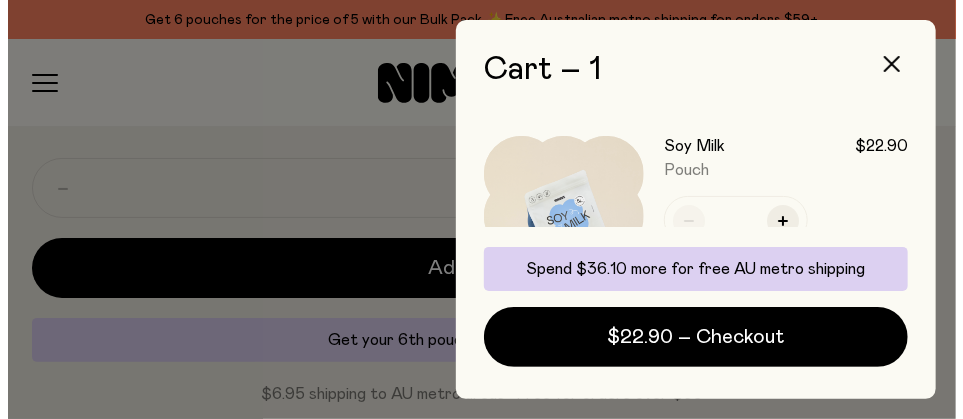 scroll, scrollTop: 0, scrollLeft: 0, axis: both 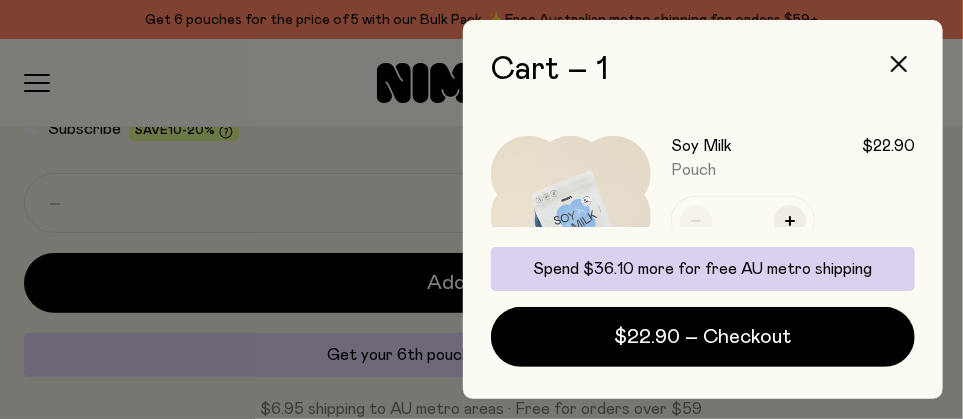 click 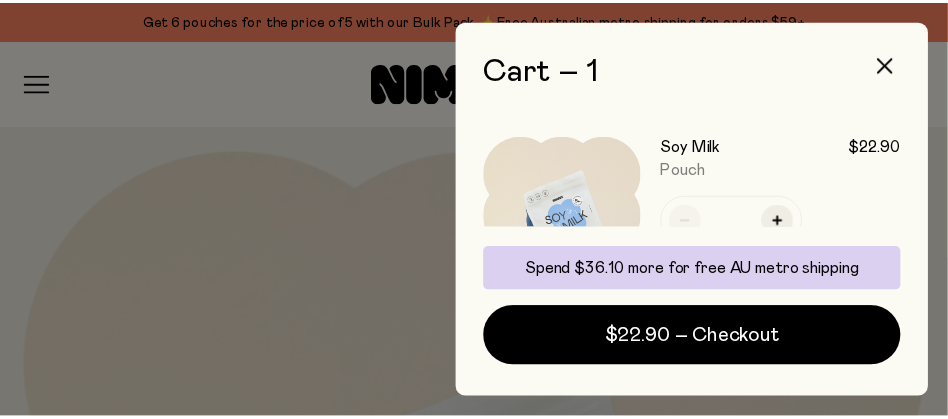 scroll, scrollTop: 1524, scrollLeft: 0, axis: vertical 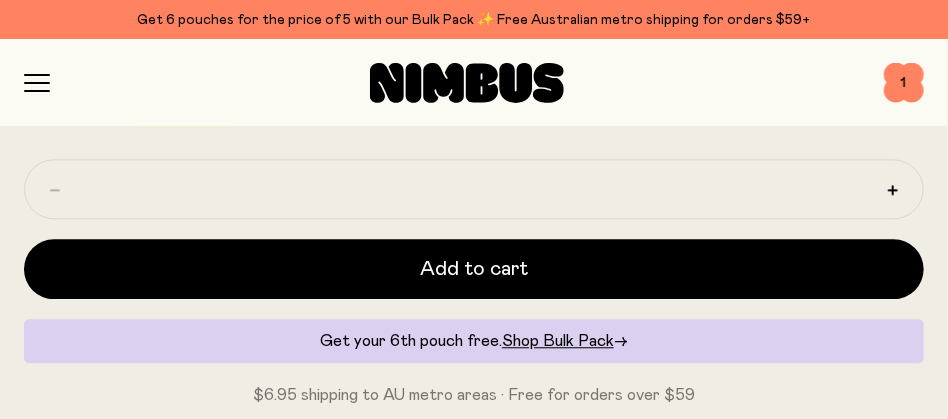 click on "1" at bounding box center (904, 83) 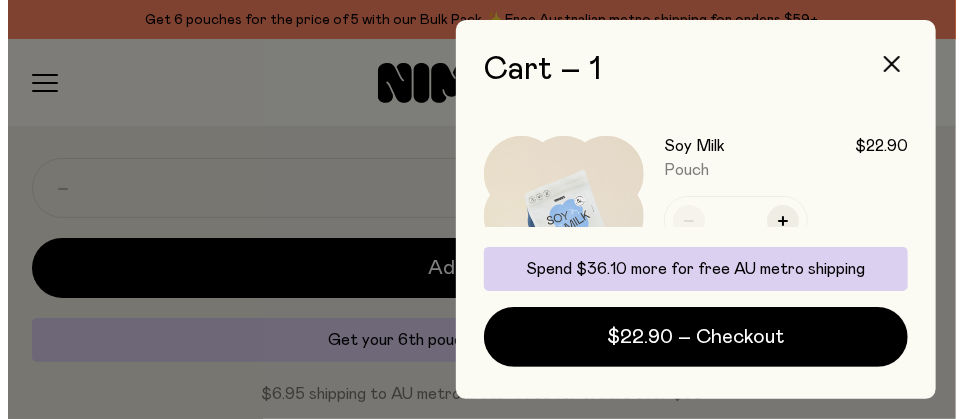 scroll, scrollTop: 0, scrollLeft: 0, axis: both 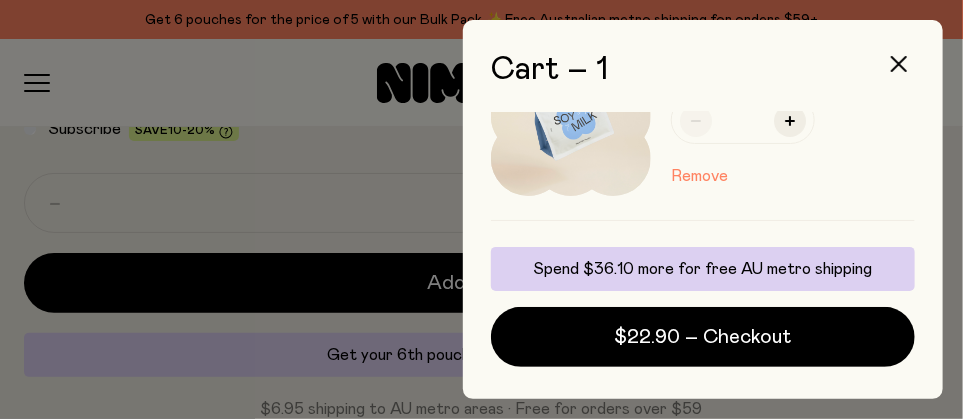 click on "Remove" at bounding box center [699, 176] 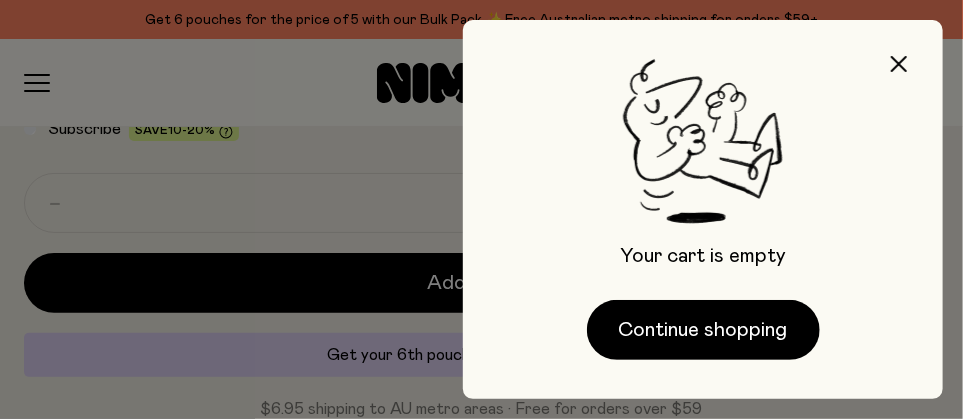 click 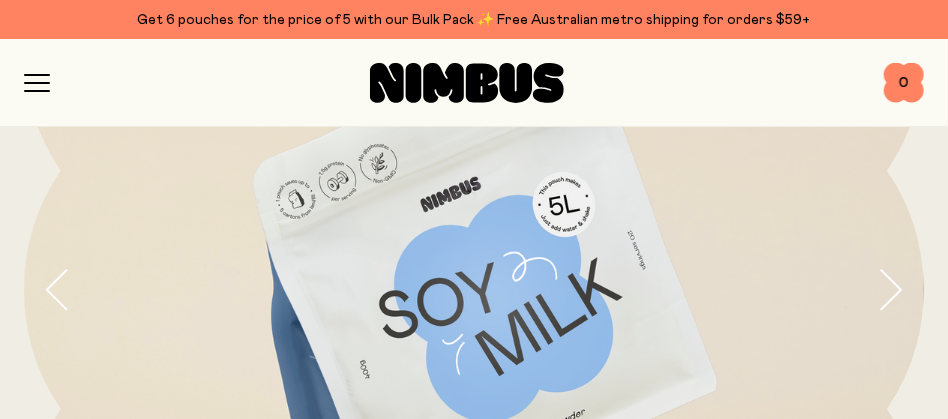 scroll, scrollTop: 299, scrollLeft: 0, axis: vertical 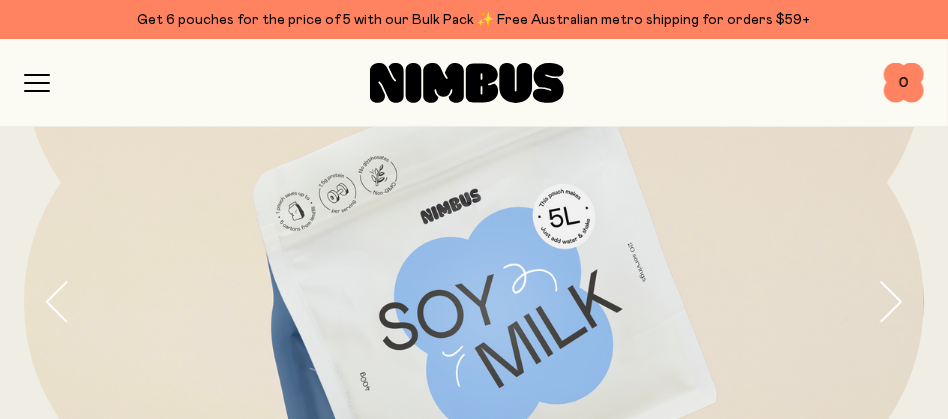click 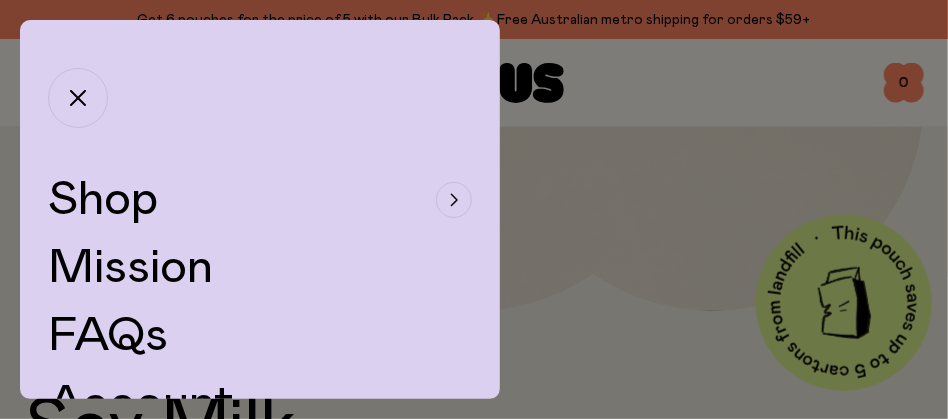click on "Shop" at bounding box center (103, 200) 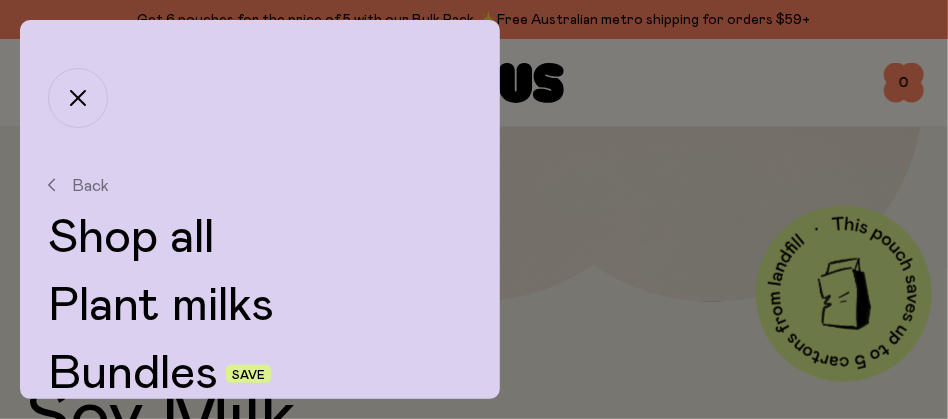 click on "Bundles" at bounding box center (133, 374) 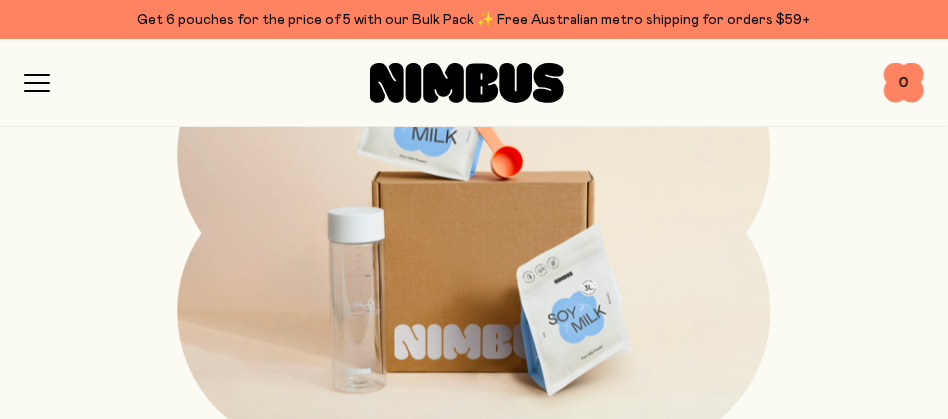 scroll, scrollTop: 1225, scrollLeft: 0, axis: vertical 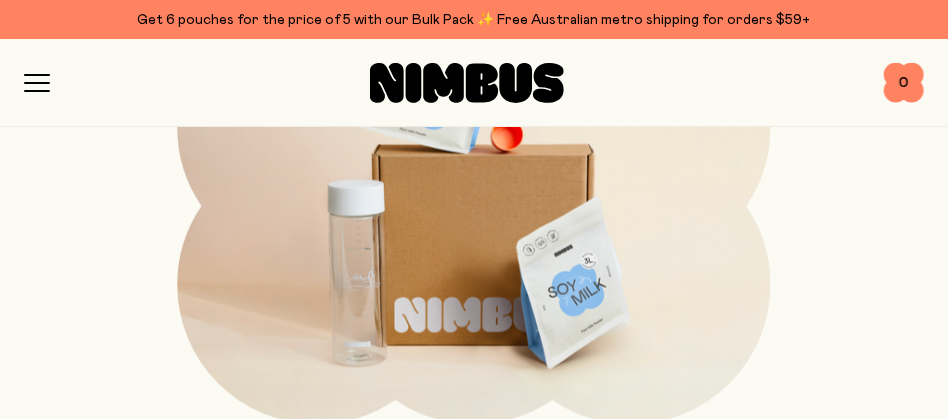 click at bounding box center [473, 179] 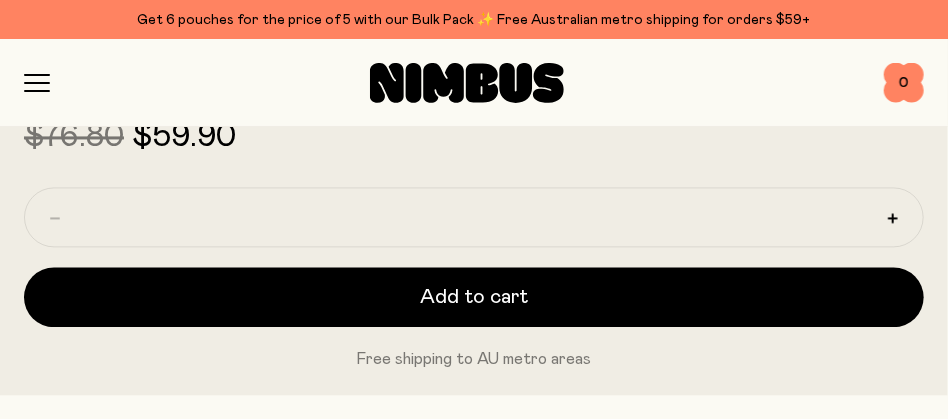 scroll, scrollTop: 1324, scrollLeft: 0, axis: vertical 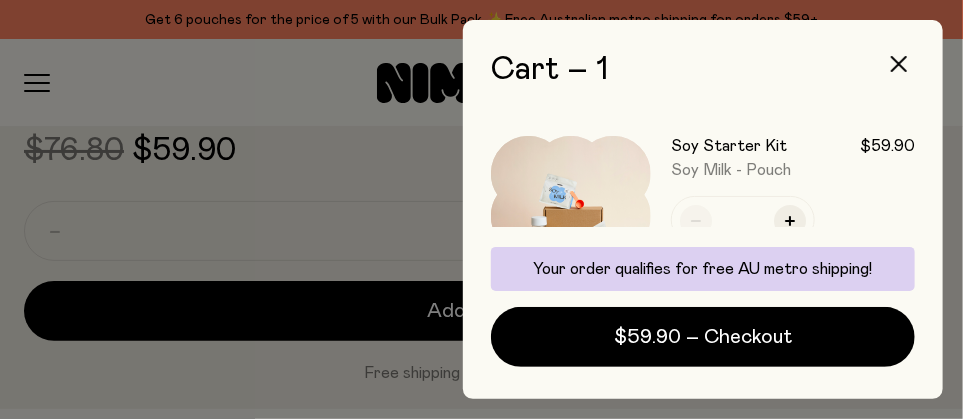 click on "$59.90 – Checkout" at bounding box center (703, 337) 